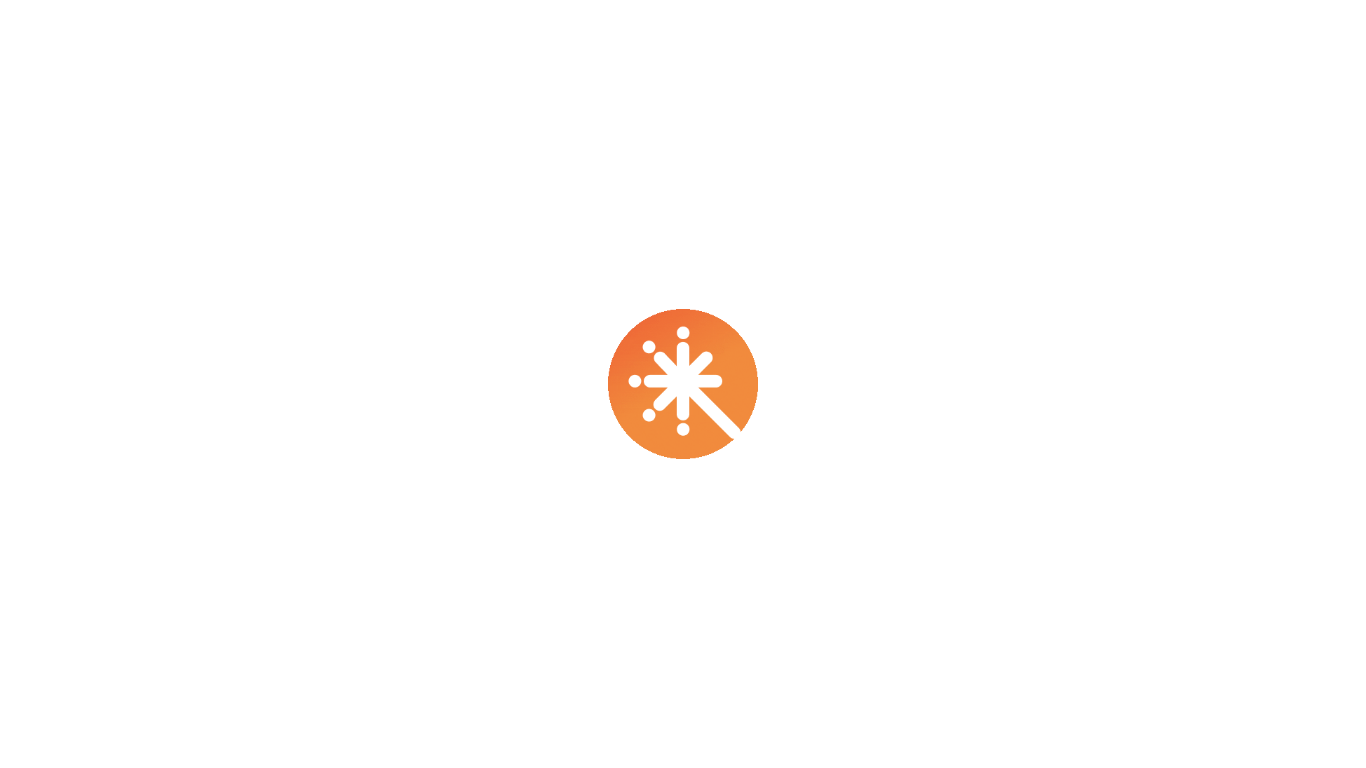 scroll, scrollTop: 0, scrollLeft: 0, axis: both 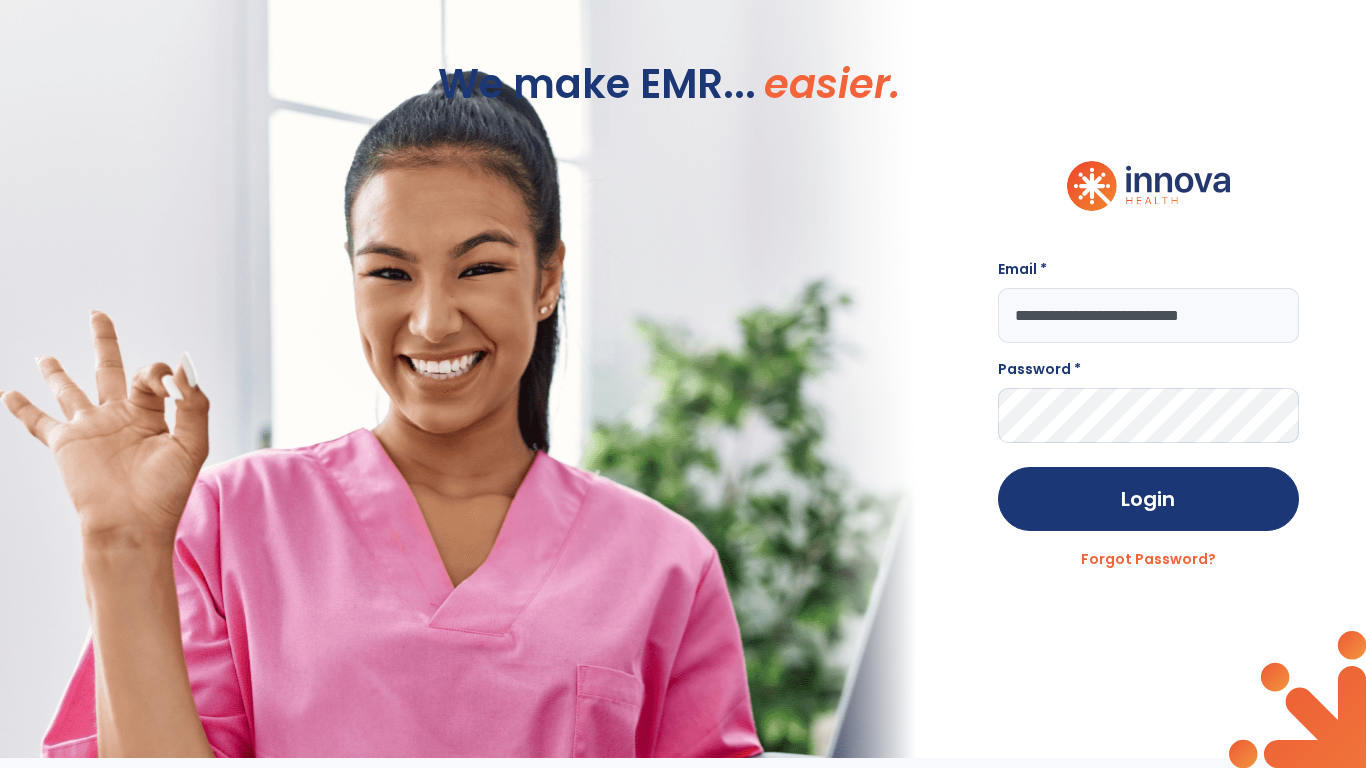 type on "**********" 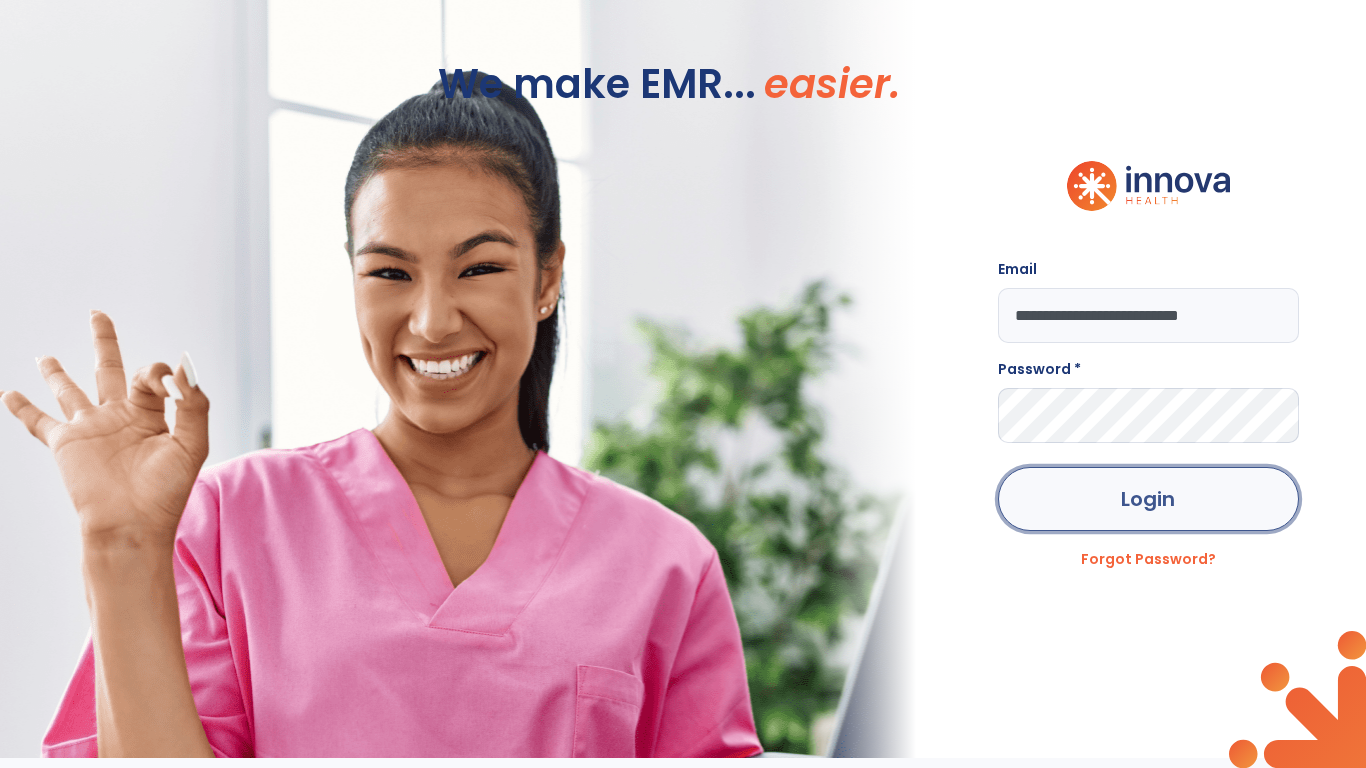 click on "Login" 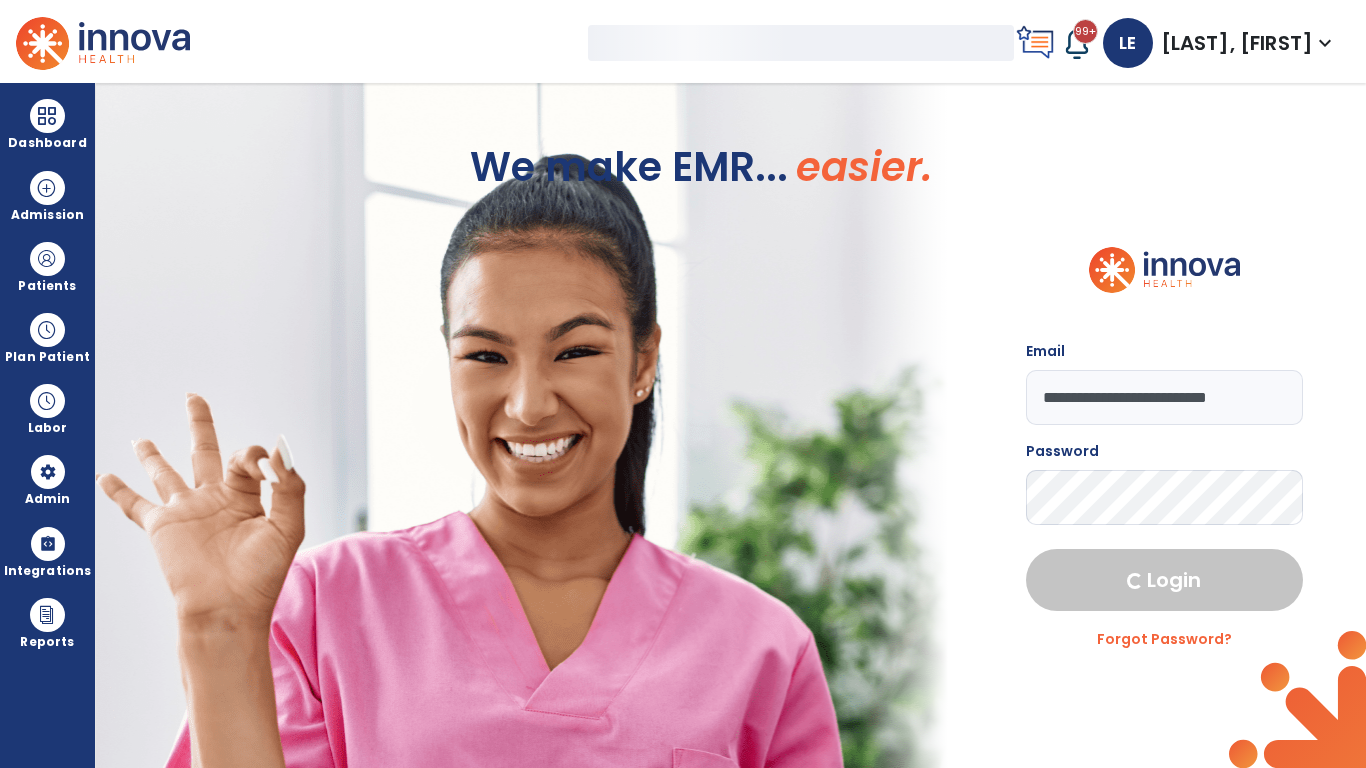 select on "***" 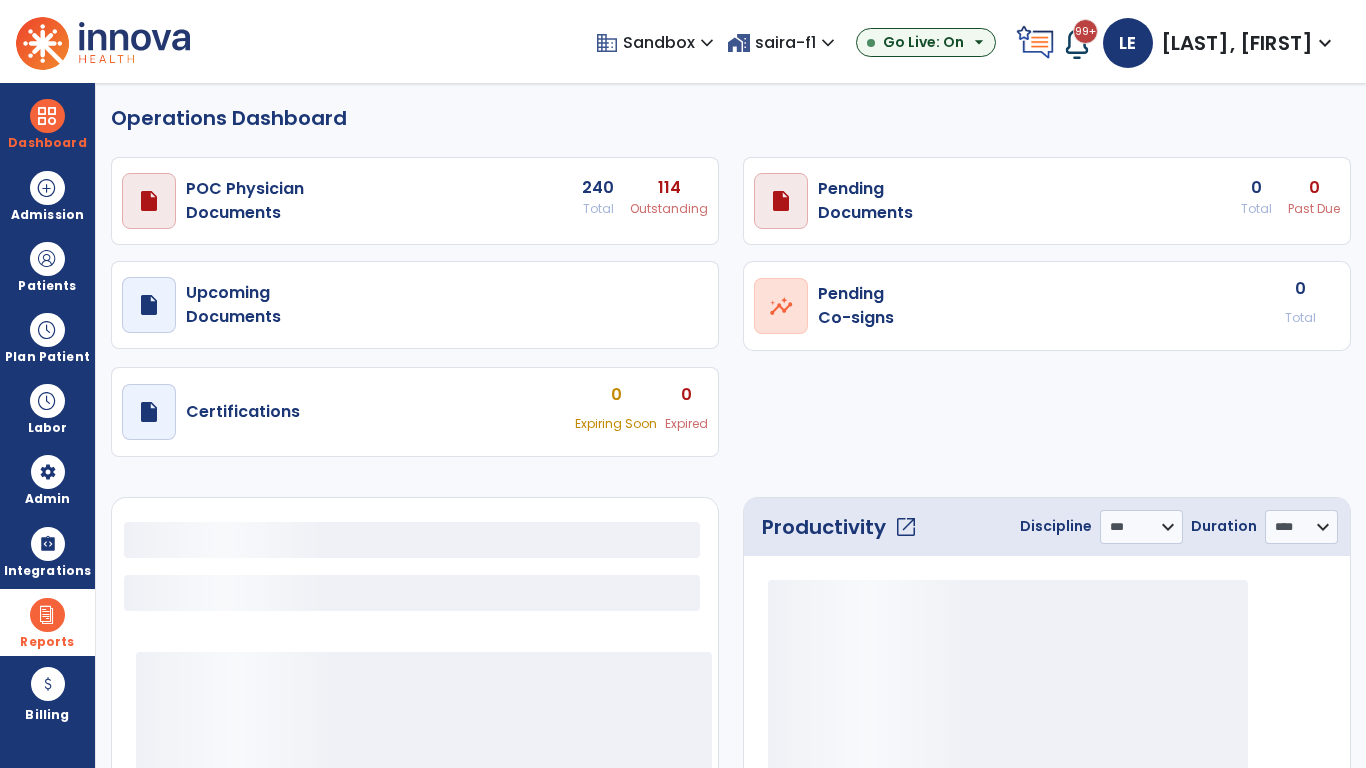 click at bounding box center [47, 615] 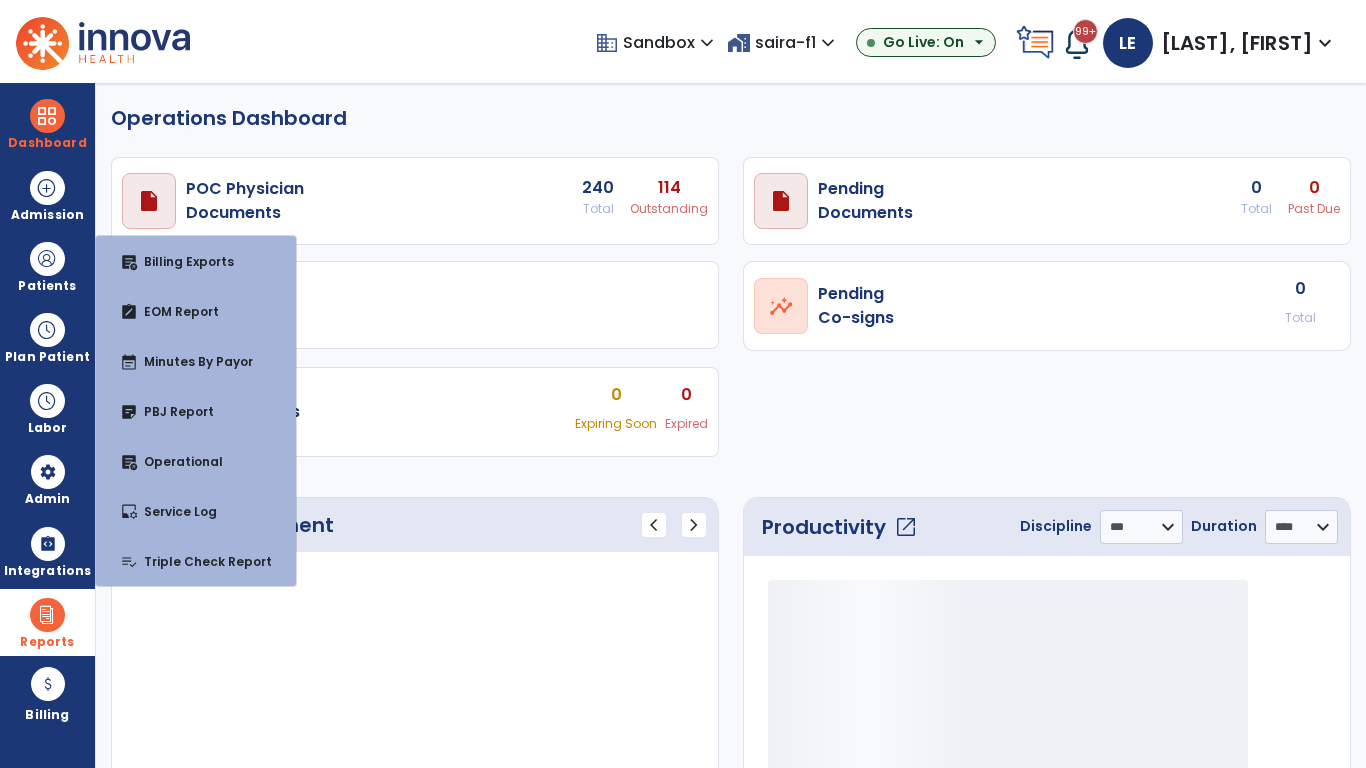 select on "***" 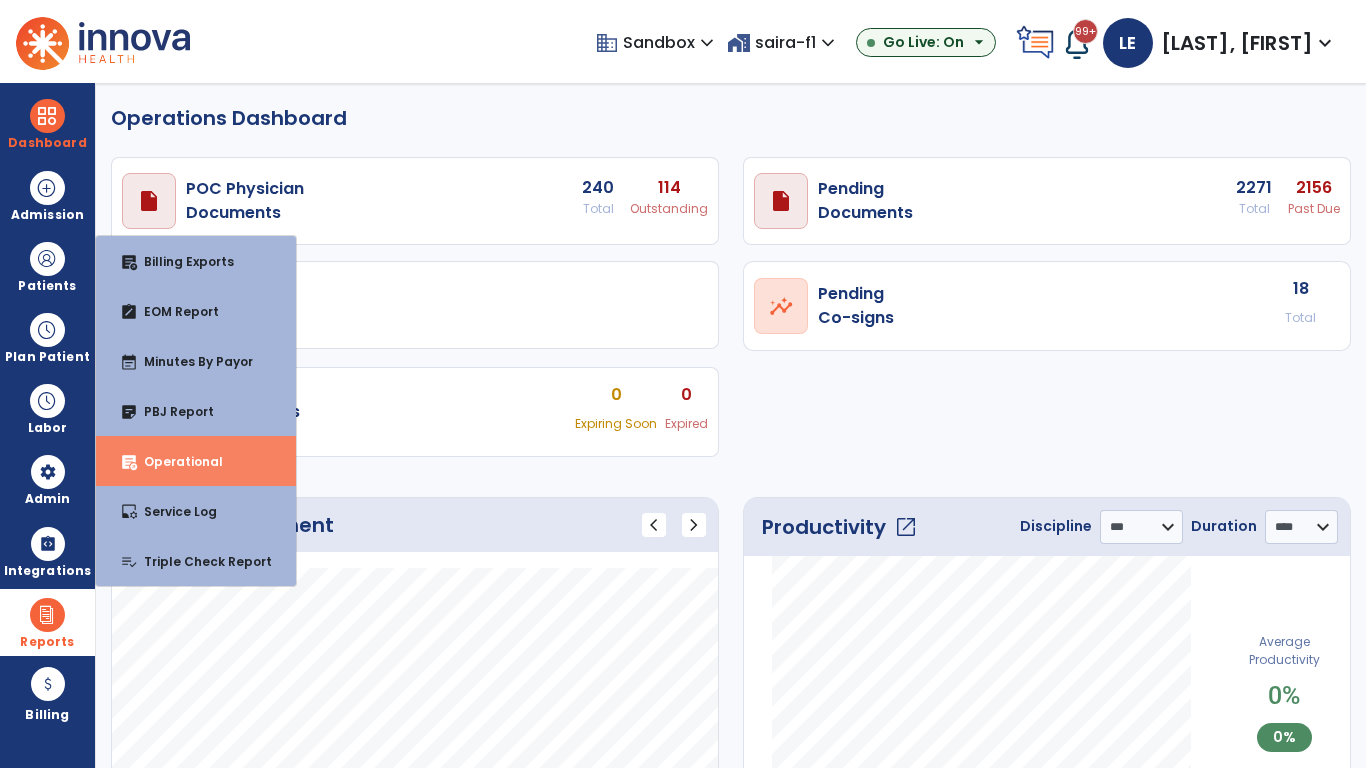 click on "Operational" at bounding box center [175, 461] 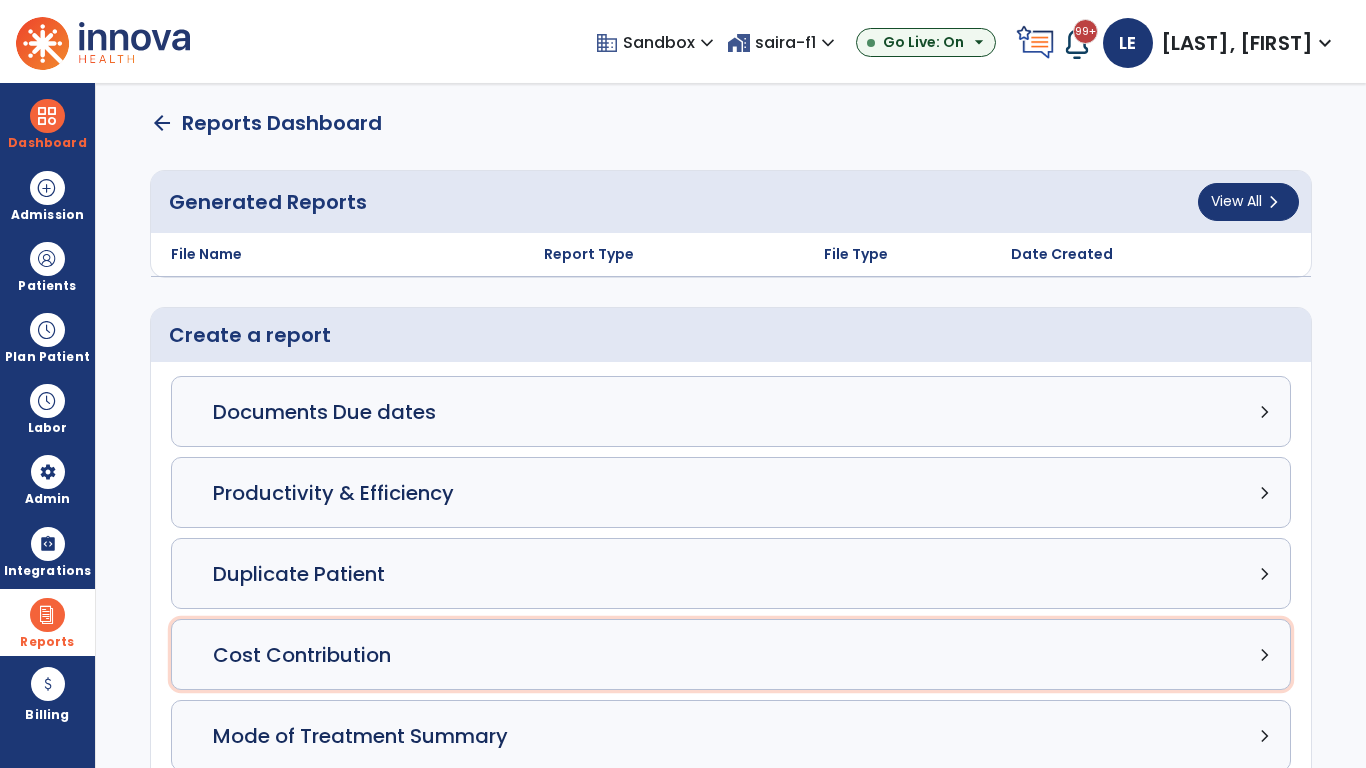 click on "Cost Contribution chevron_right" 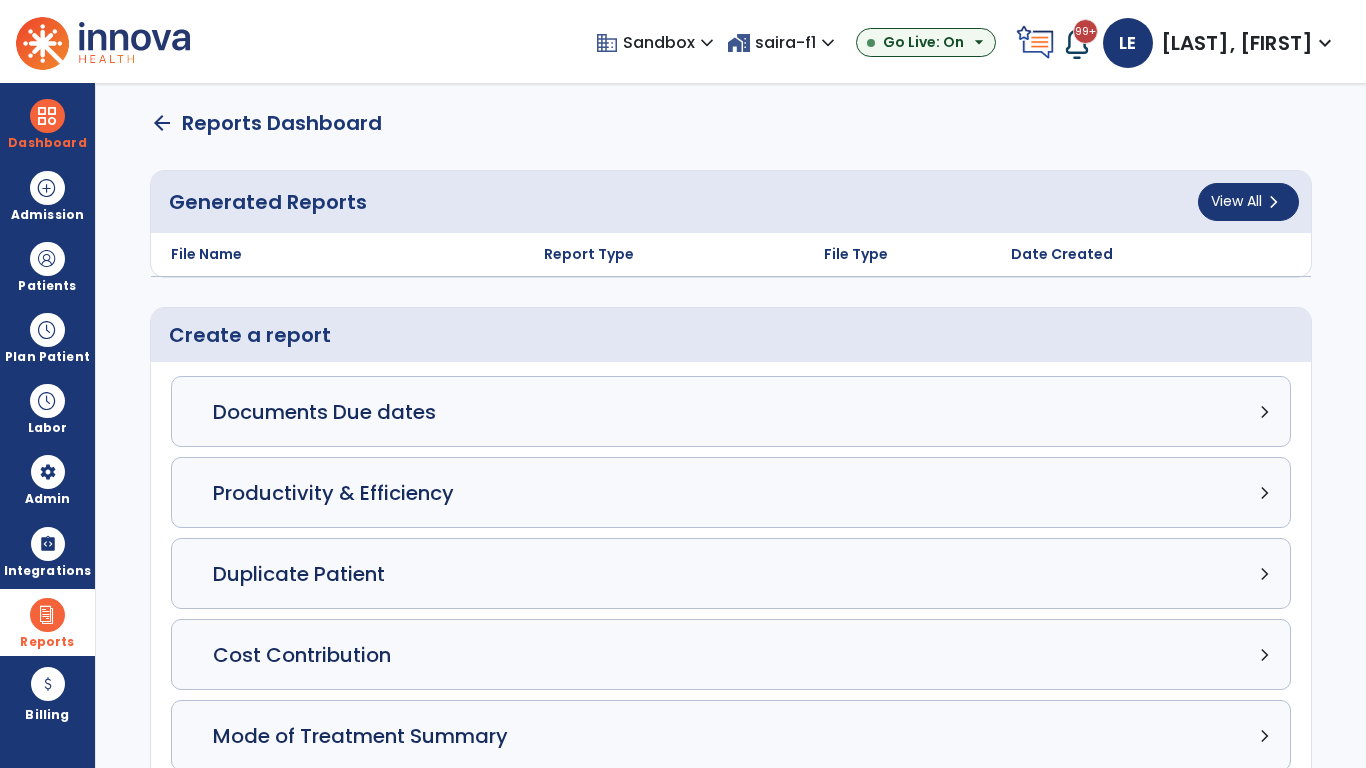select on "*****" 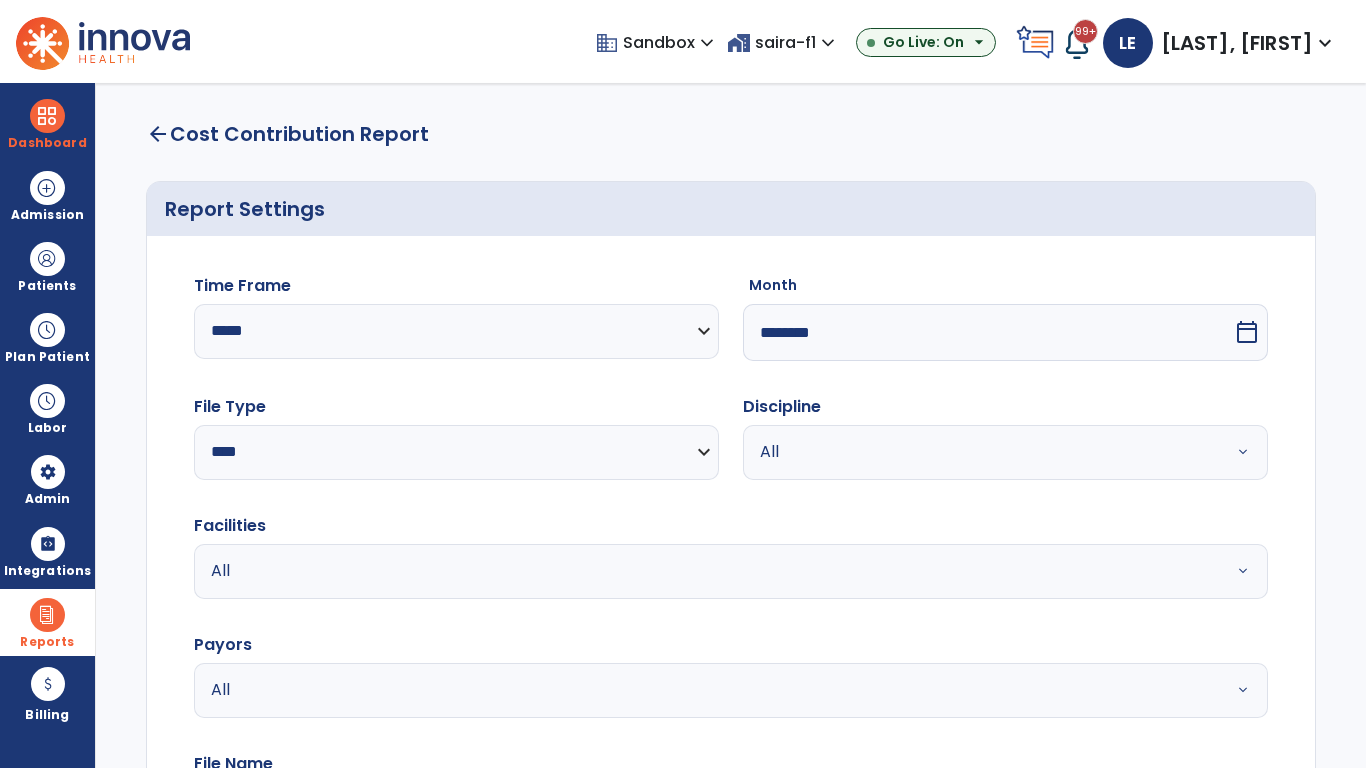 select on "*****" 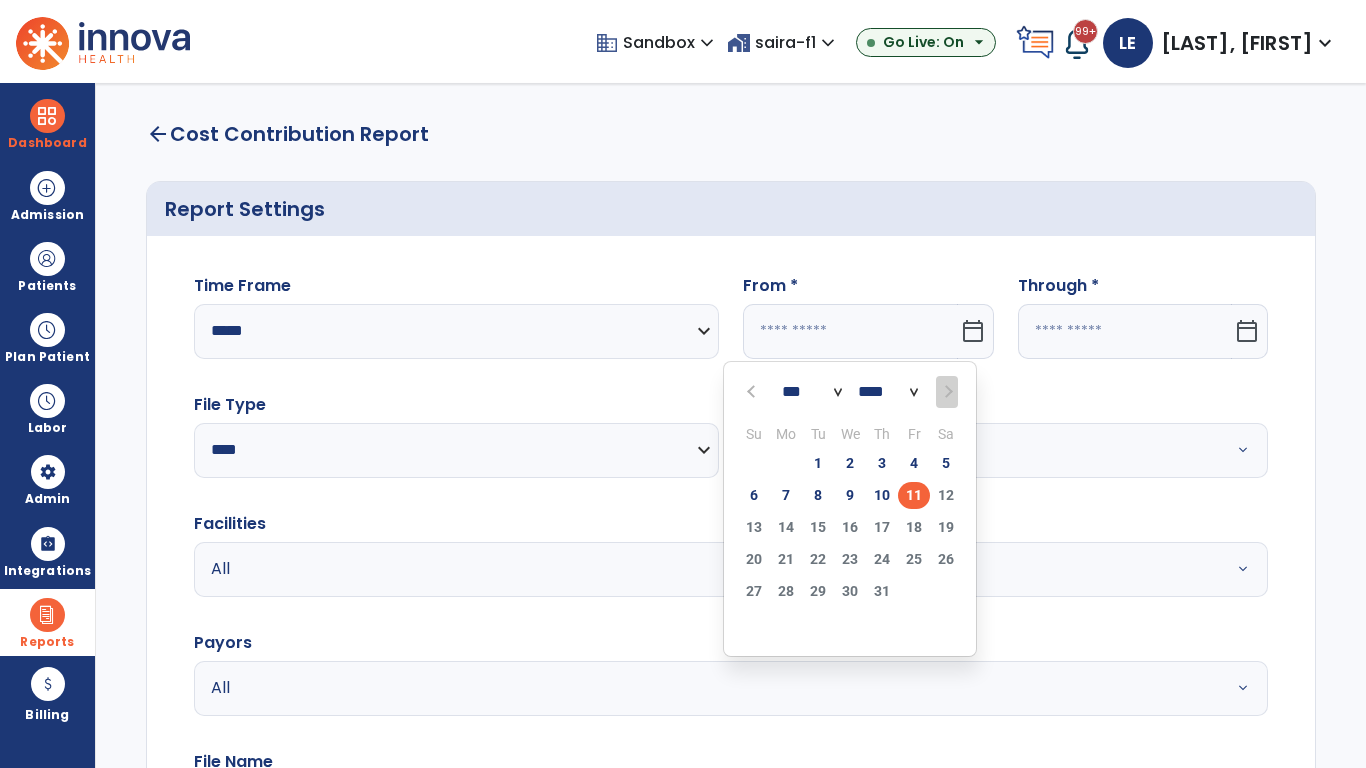 select on "****" 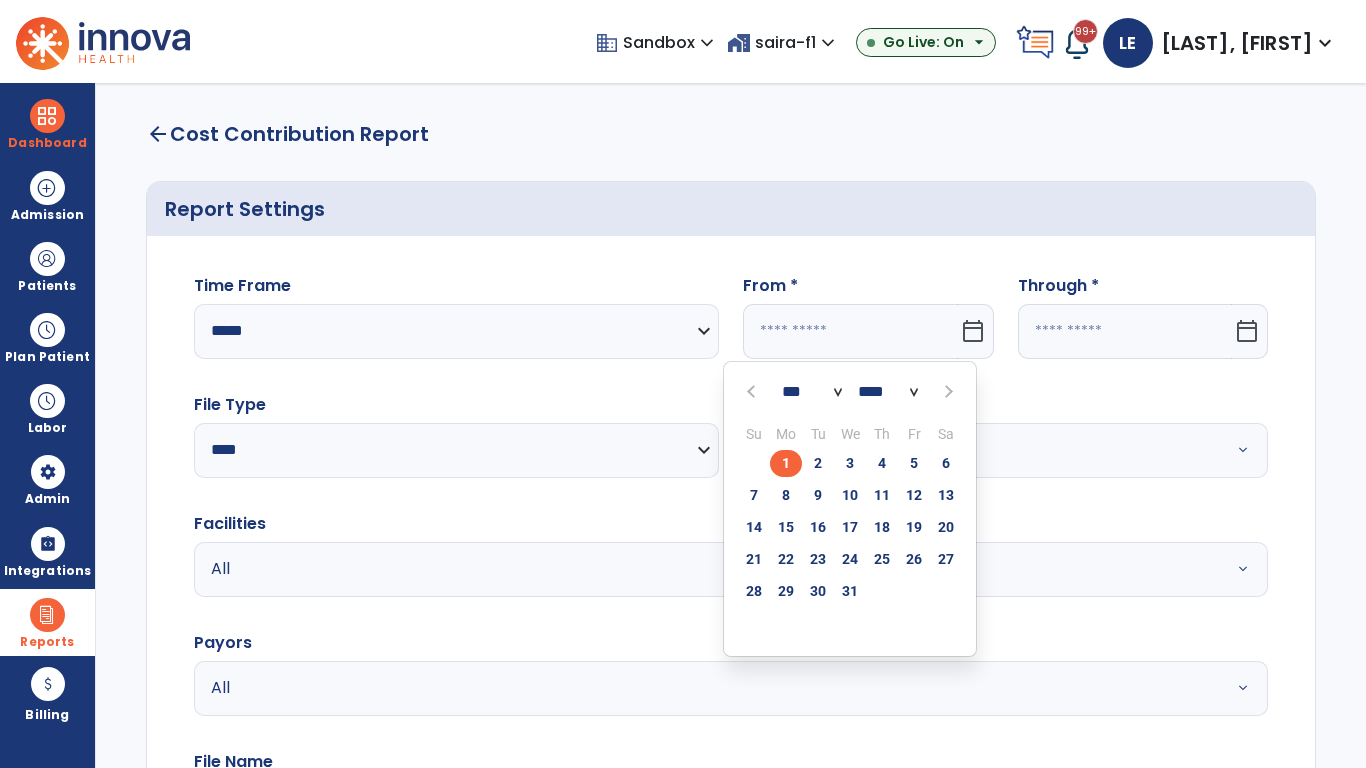select on "**" 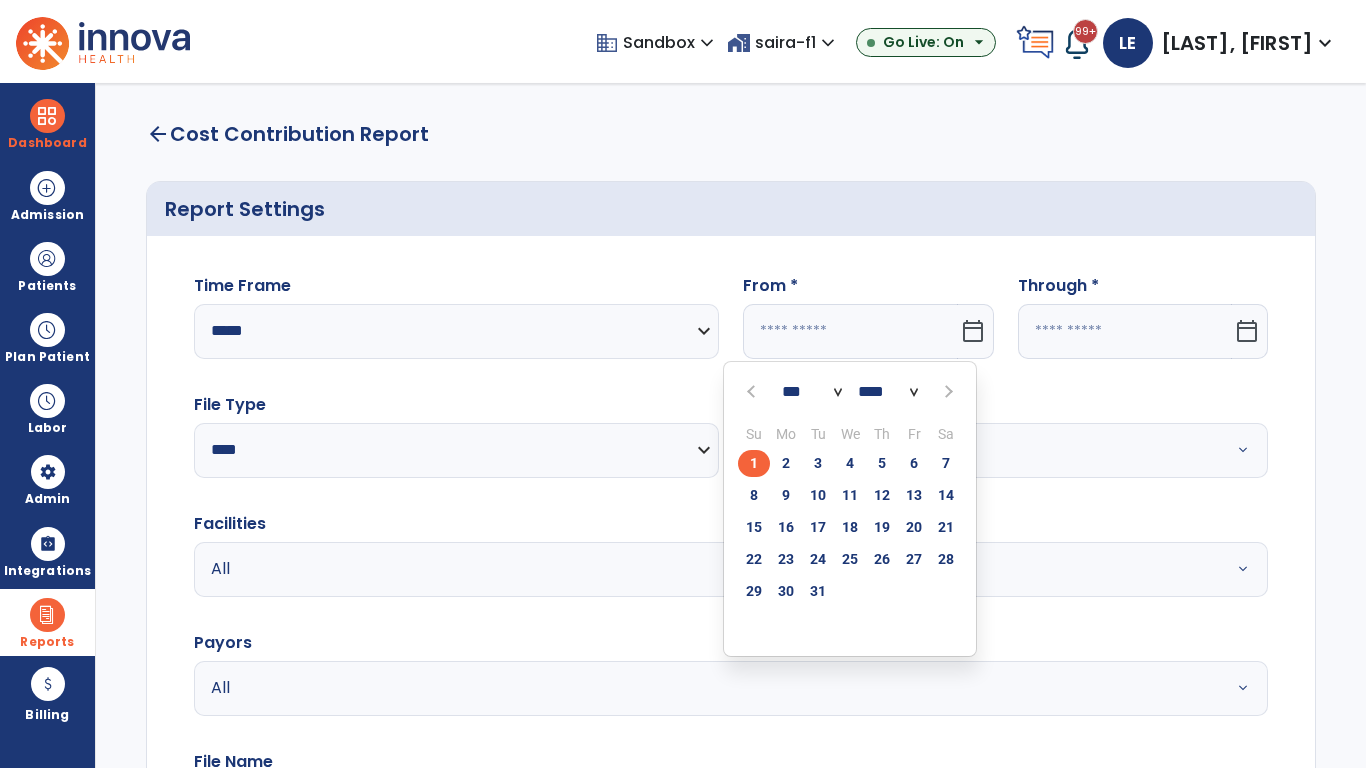 click on "1" 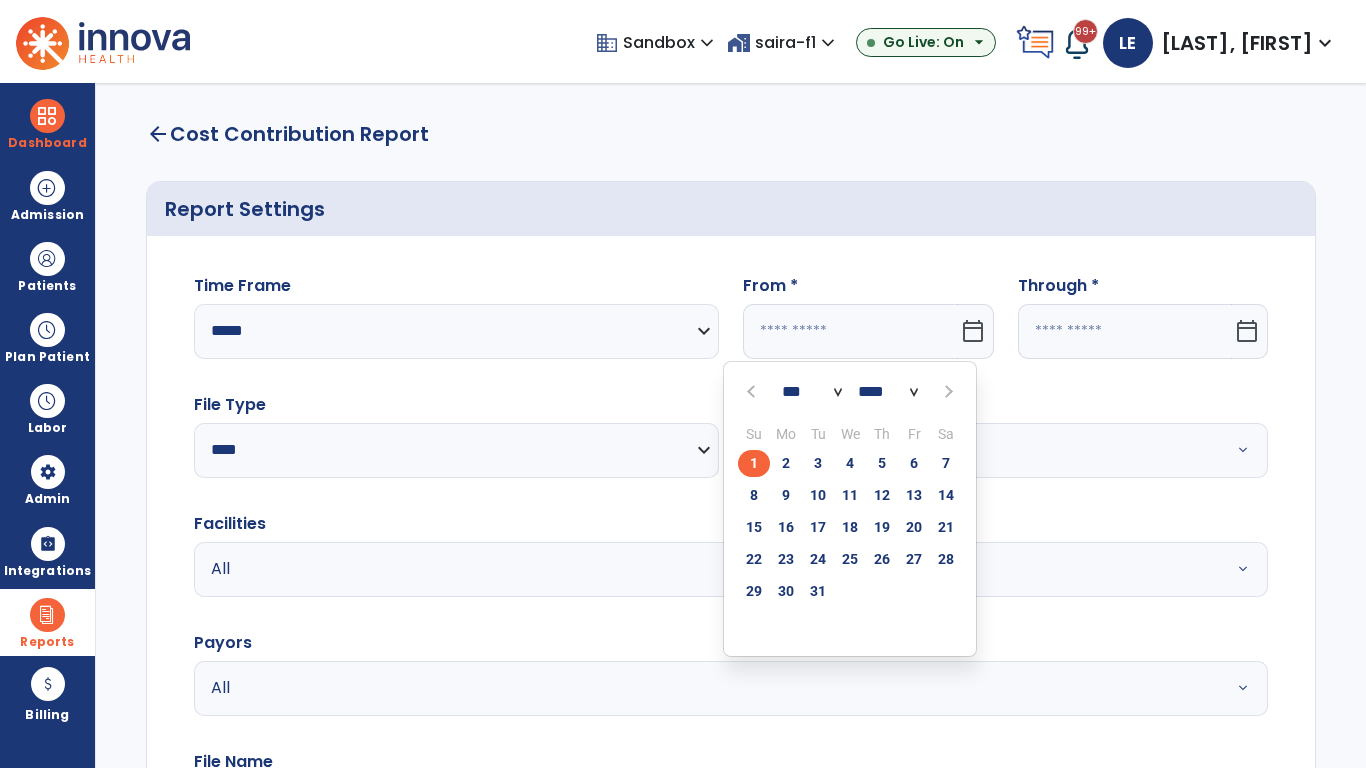 type on "**********" 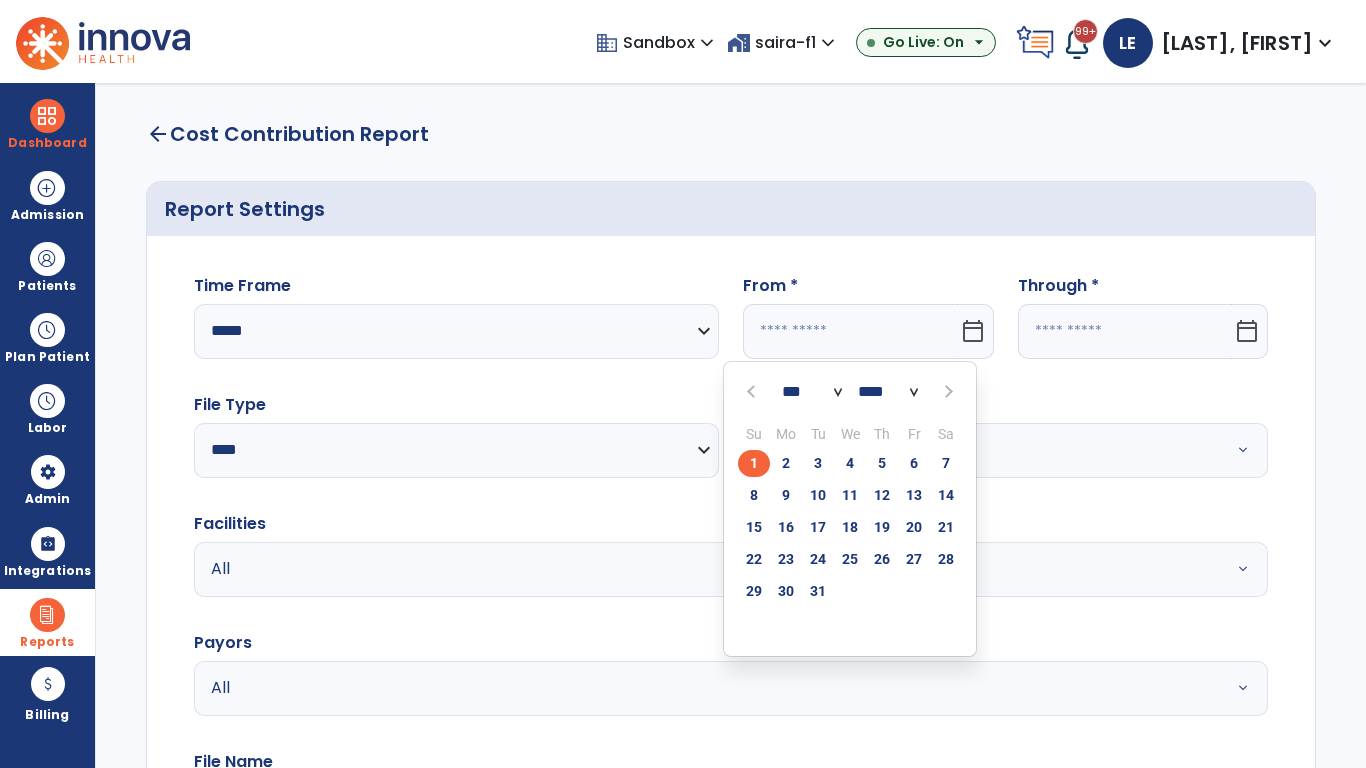 type on "*********" 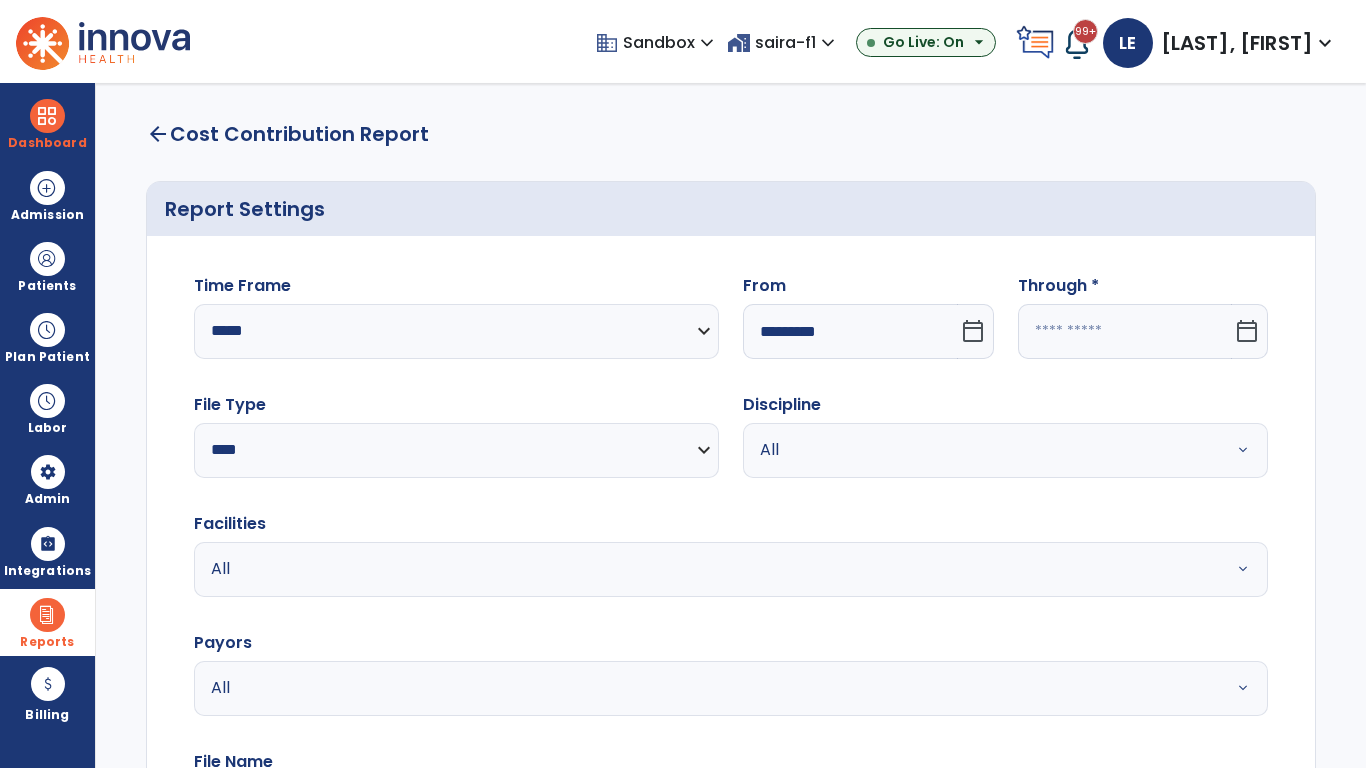 click 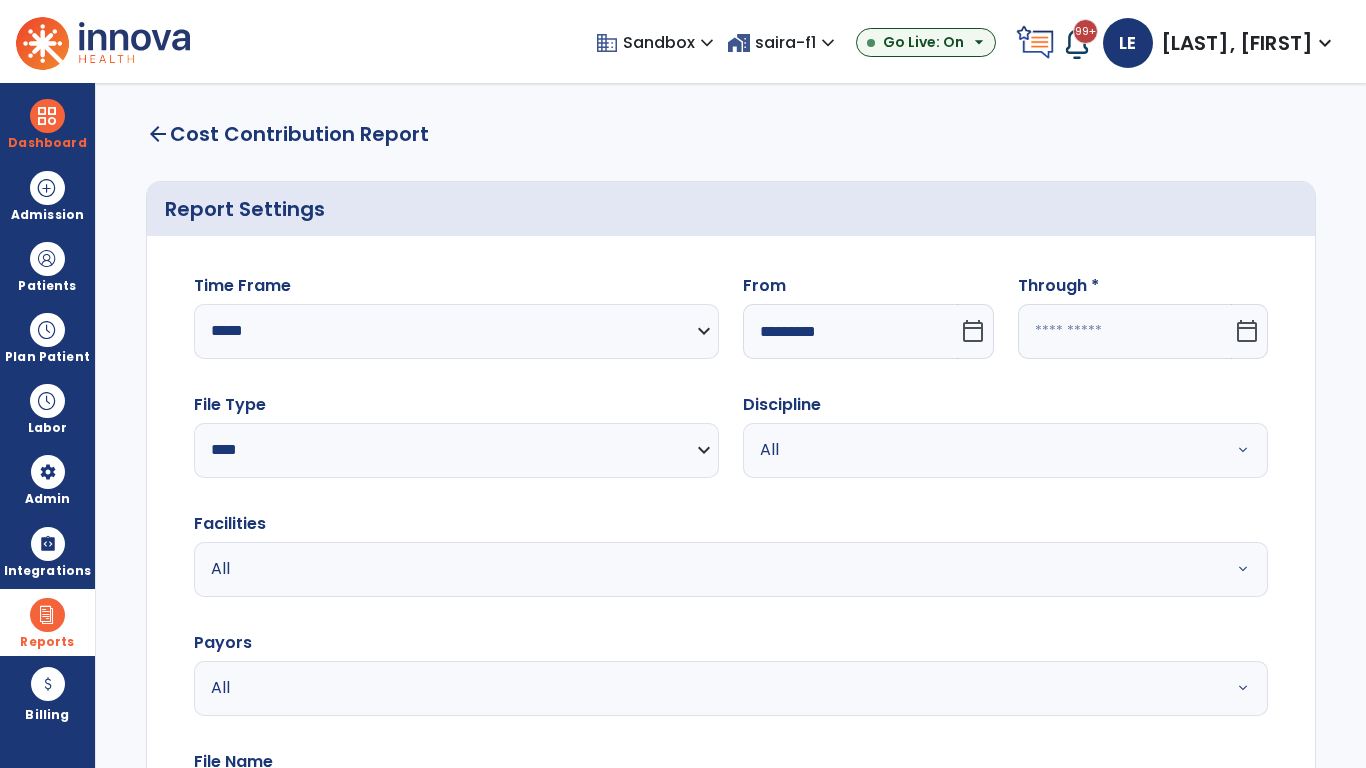 select on "*" 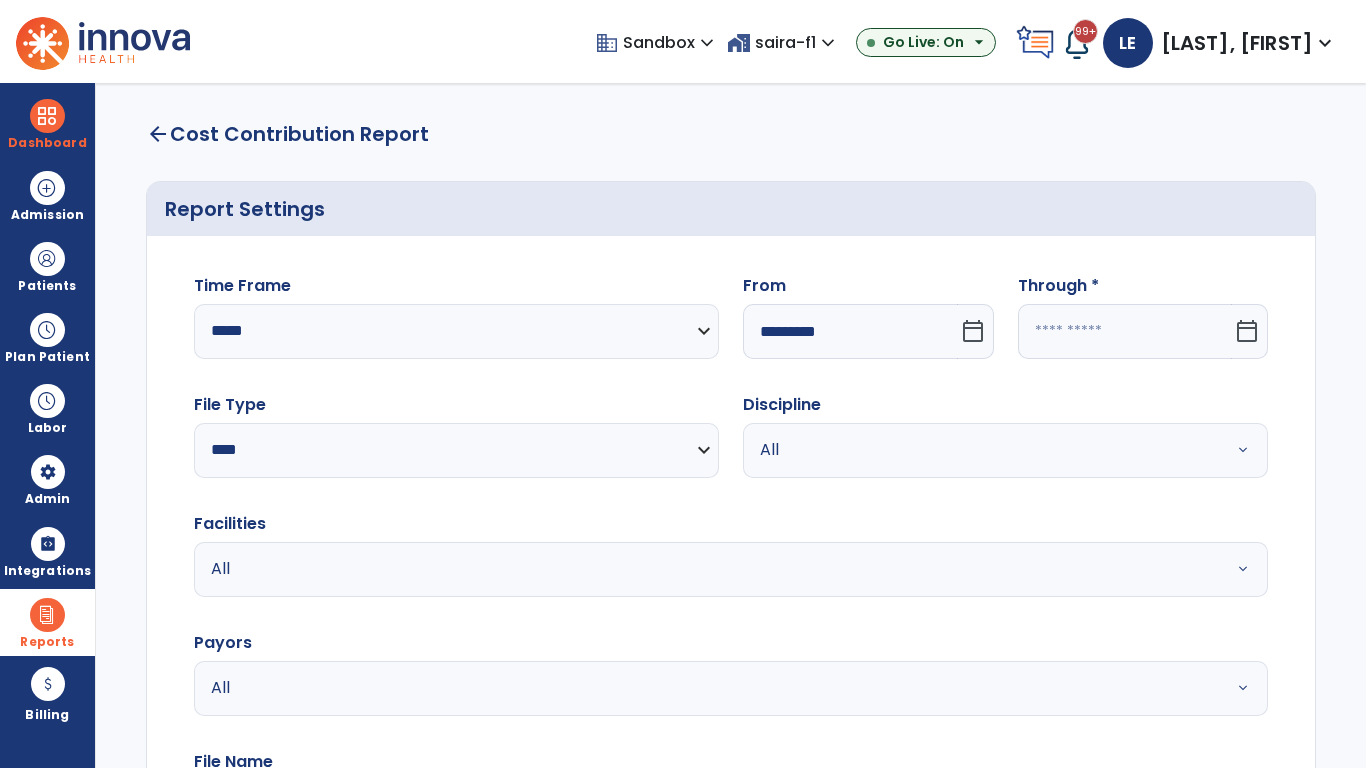 select on "****" 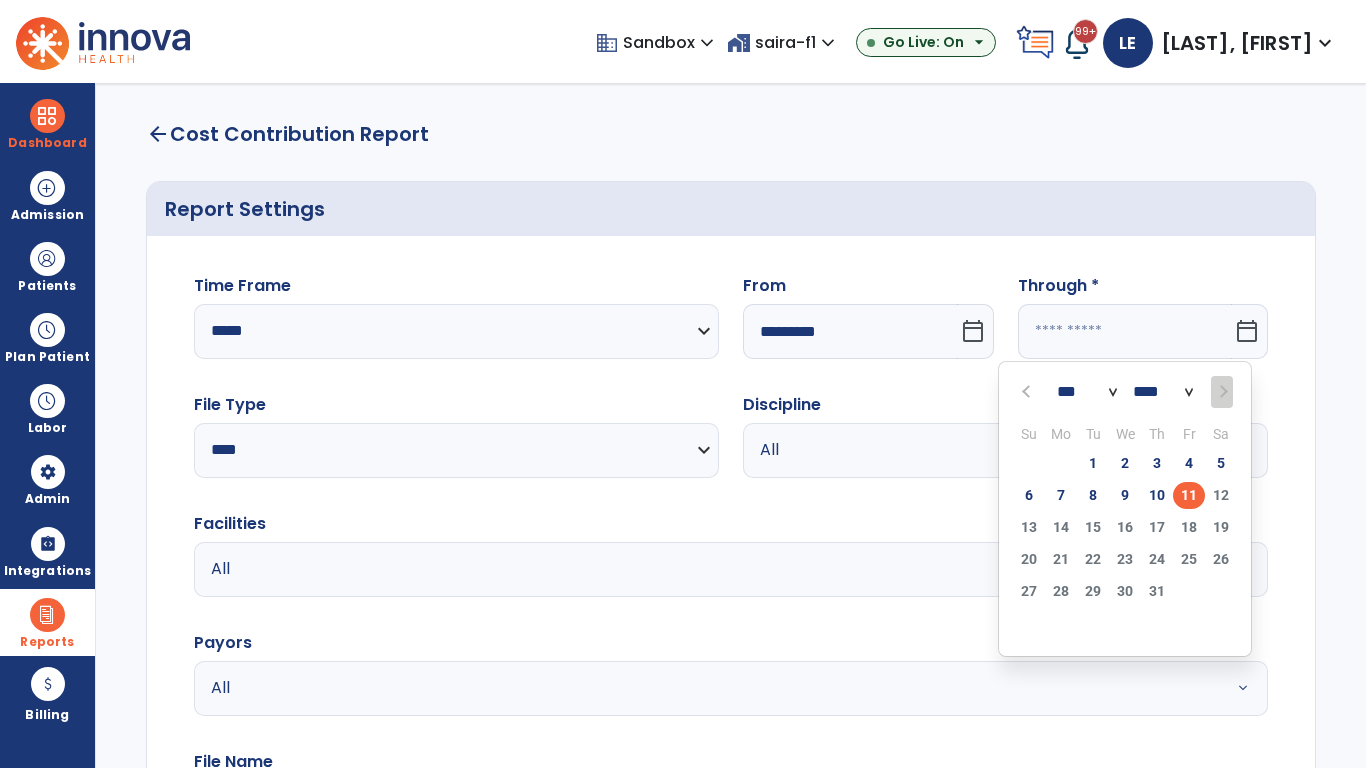 select on "*" 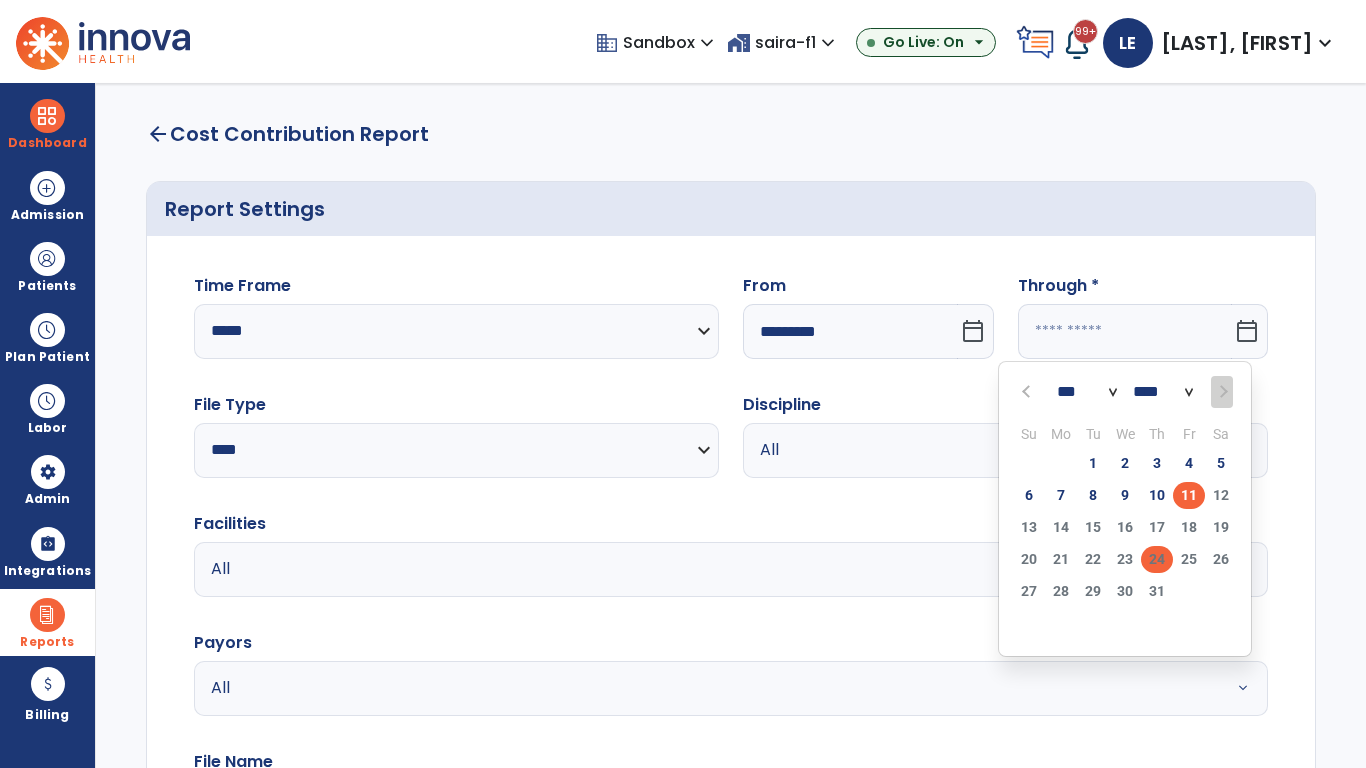 click on "24" 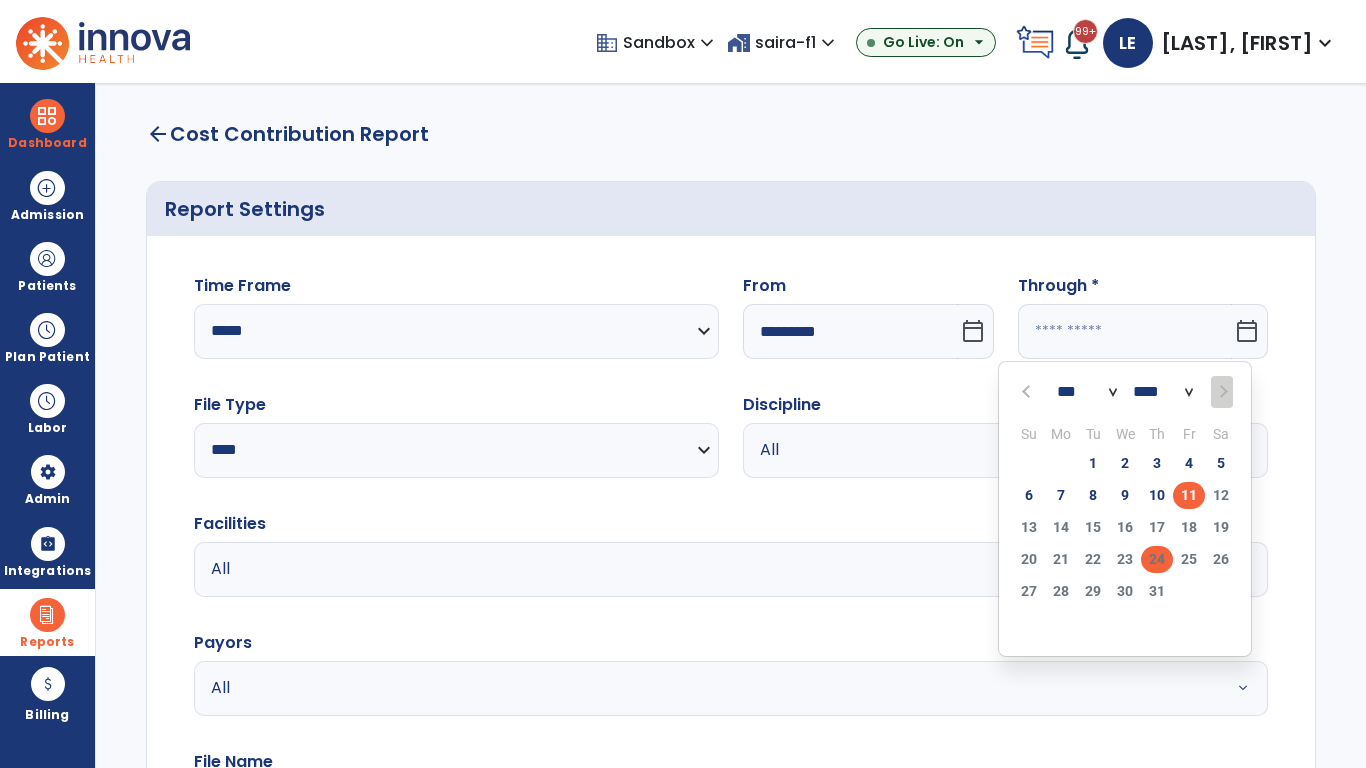 type on "**********" 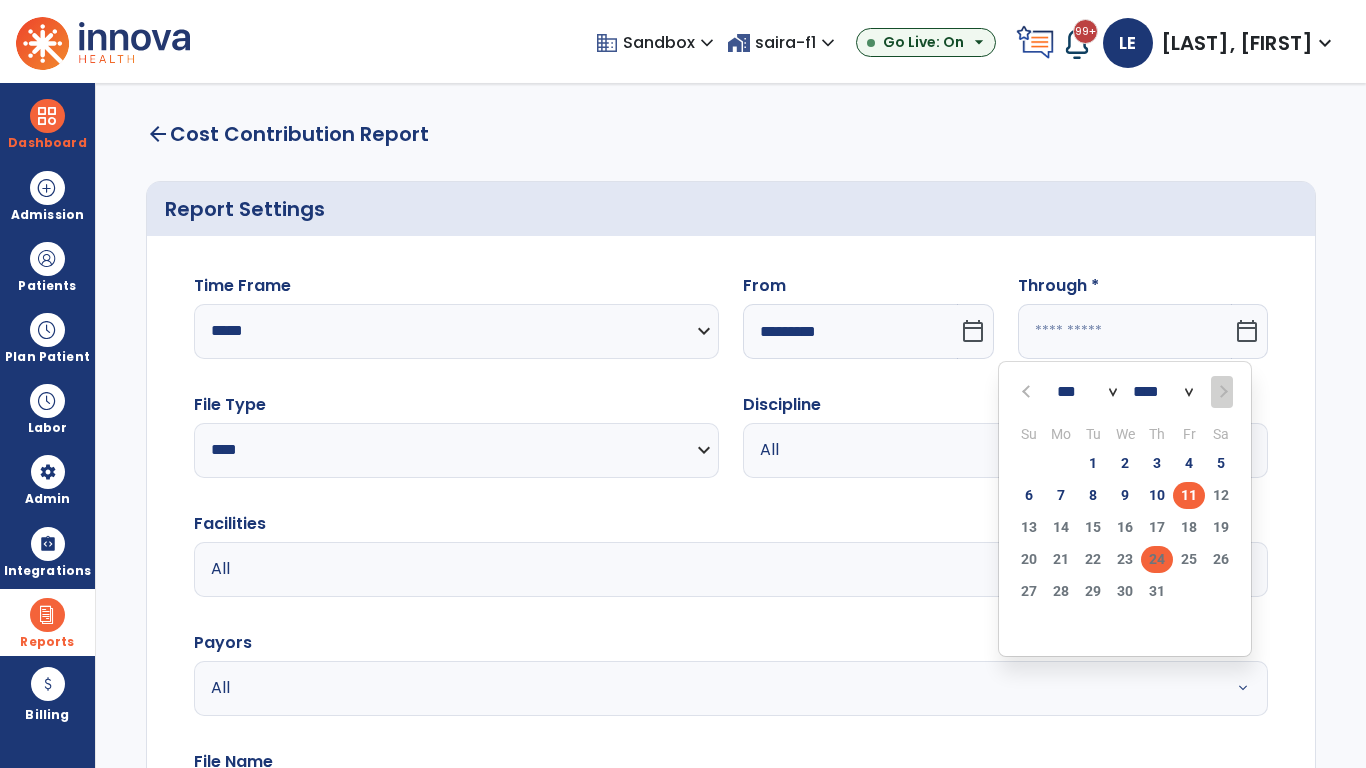 type on "*********" 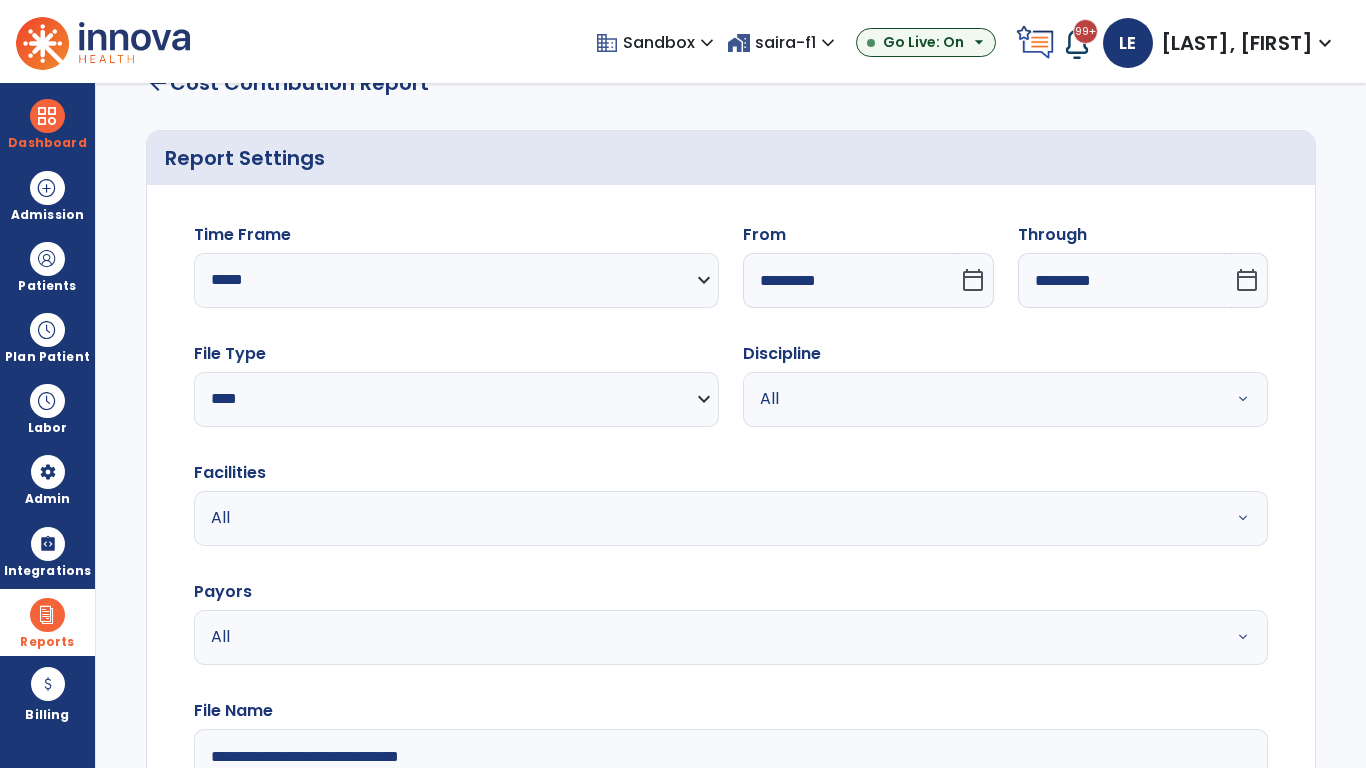 type on "**********" 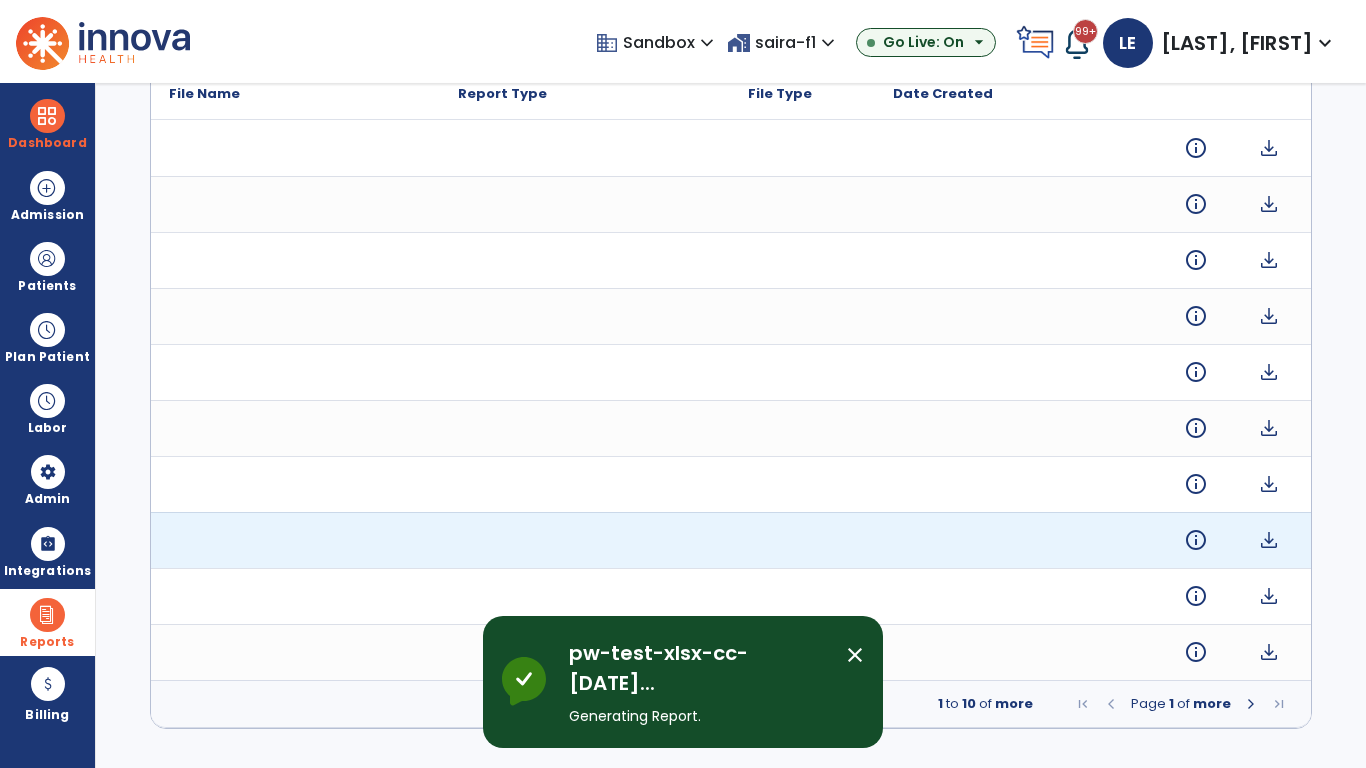 scroll, scrollTop: 0, scrollLeft: 0, axis: both 